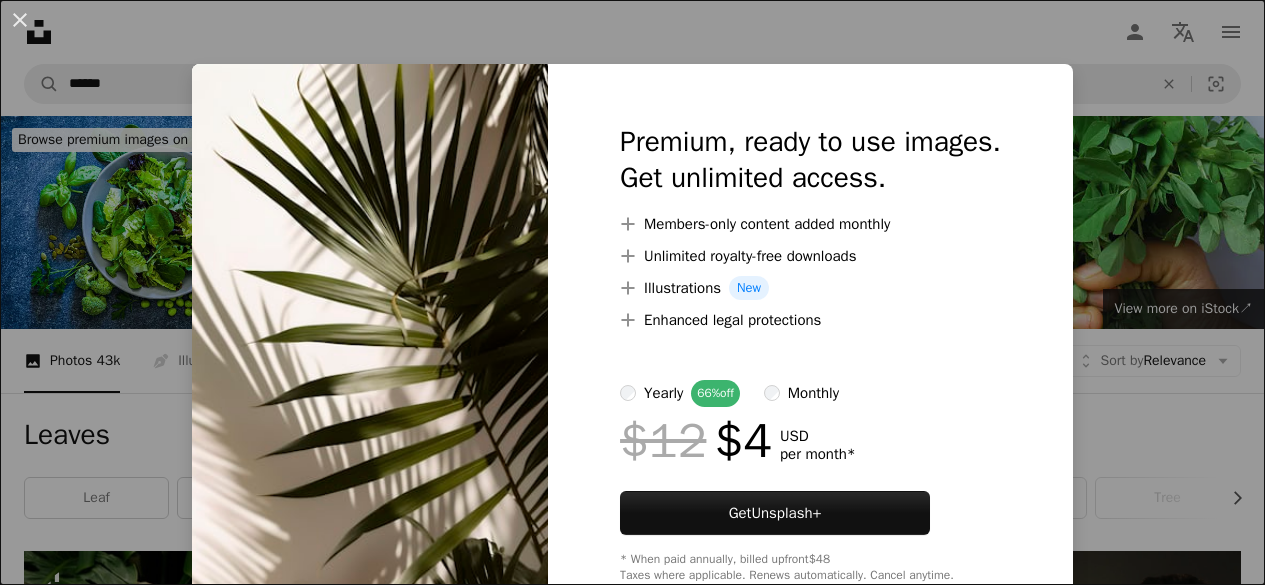scroll, scrollTop: 5431, scrollLeft: 0, axis: vertical 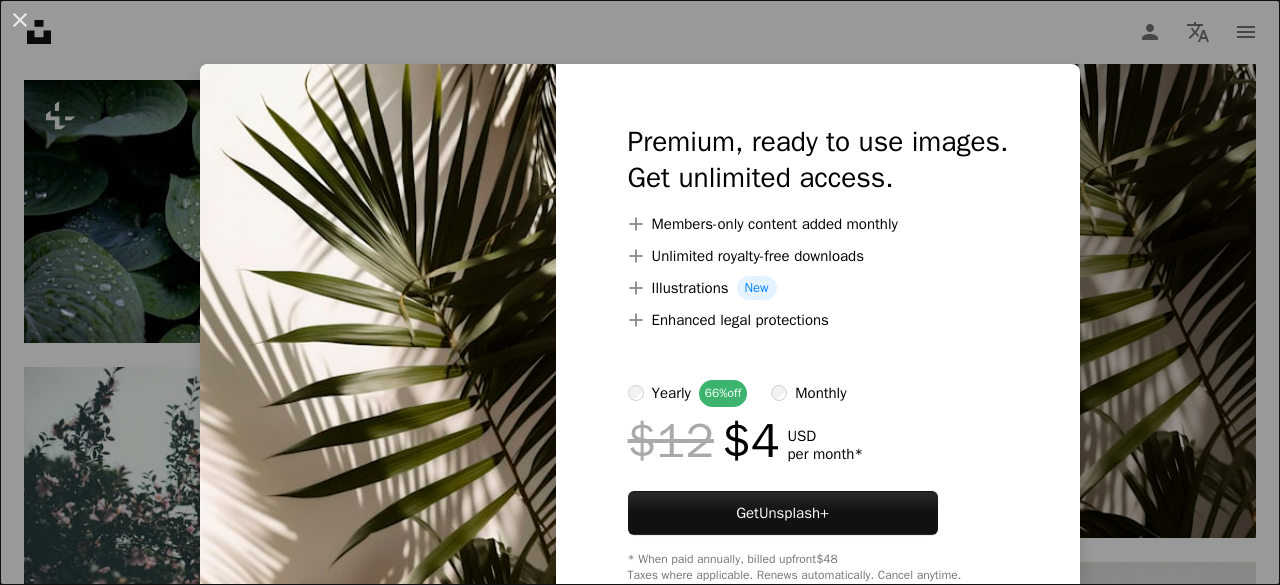 click on "An X shape Premium, ready to use images. Get unlimited access. A plus sign Members-only content added monthly A plus sign Unlimited royalty-free downloads A plus sign Illustrations  New A plus sign Enhanced legal protections yearly 66%  off monthly $12   $4 USD per month * Get  Unsplash+ * When paid annually, billed upfront  $48 Taxes where applicable. Renews automatically. Cancel anytime." at bounding box center [640, 292] 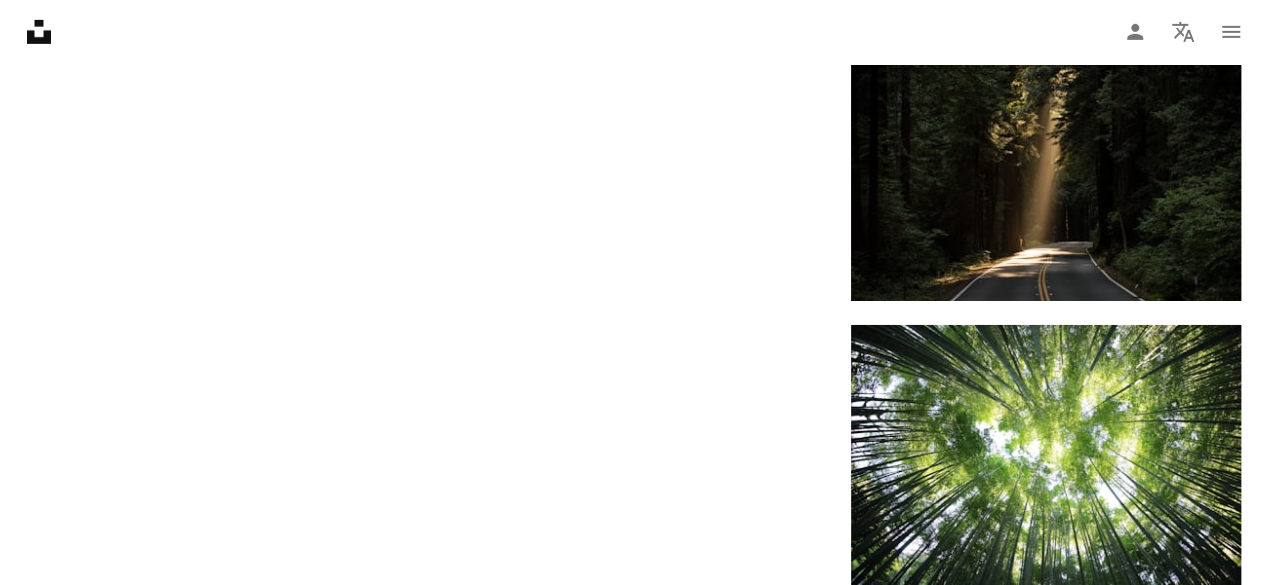 scroll, scrollTop: 0, scrollLeft: 0, axis: both 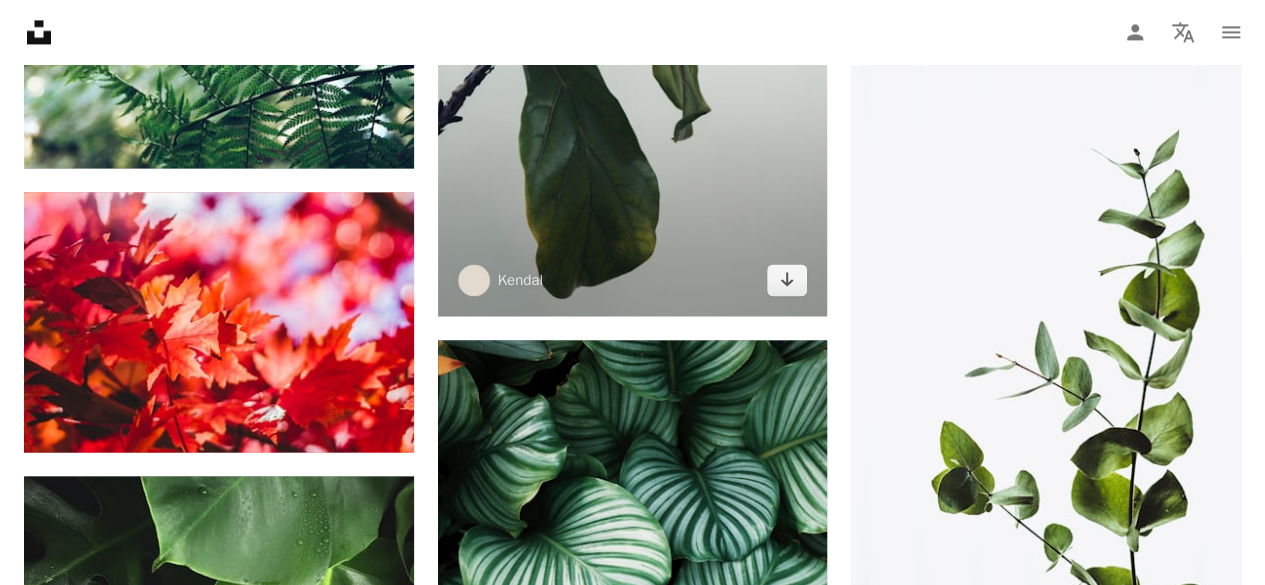 click at bounding box center (633, 24) 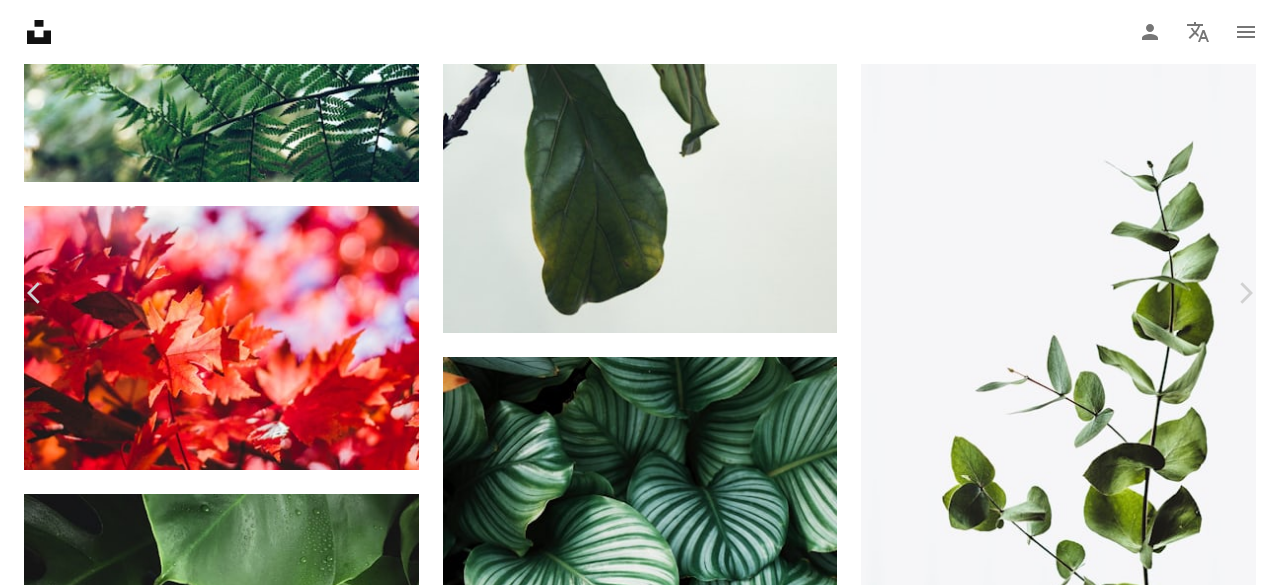 click on "Download free" at bounding box center [1081, 9803] 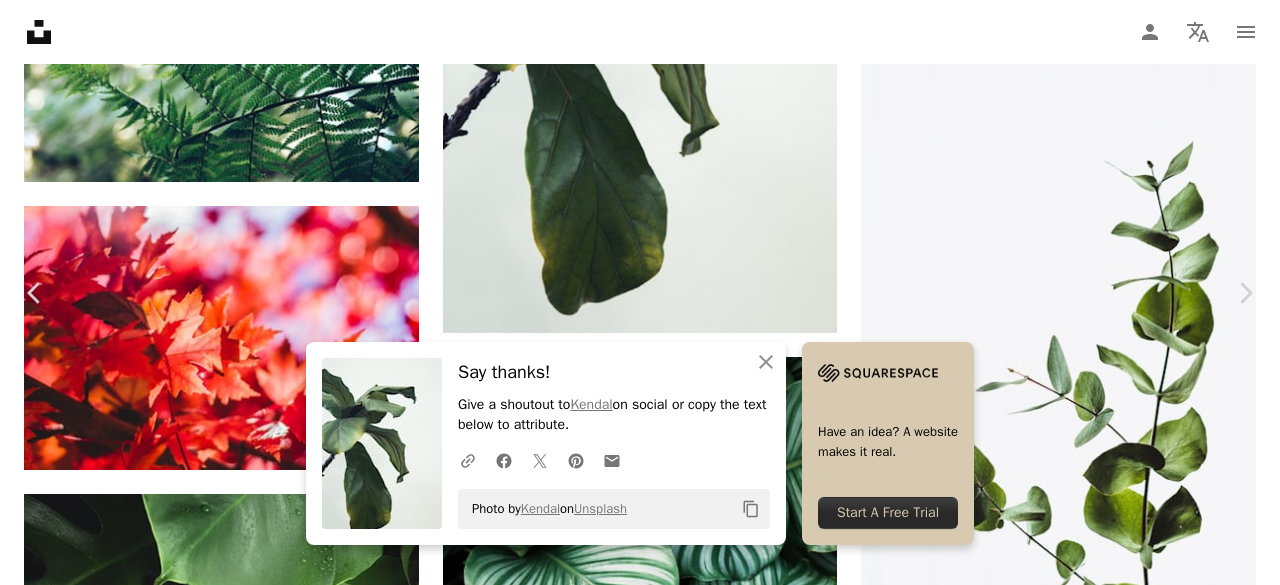 click on "An X shape Chevron left Chevron right An X shape Close Say thanks! Give a shoutout to  [USERNAME]  on social or copy the text below to attribute. A URL sharing icon (chains) Facebook icon X (formerly Twitter) icon Pinterest icon An envelope Photo by  [USERNAME]  on  Unsplash
Copy content Have an idea? A website makes it real. Start A Free Trial [USERNAME] [USERNAME] A heart A plus sign Edit image   Plus sign for Unsplash+ Download free Chevron down Zoom in Views 6,588,247 Downloads 62,137 Featured in Photos A forward-right arrow Share Info icon Info More Actions Calendar outlined Published on  July 18, 2018 Camera Canon, EOS 70D Safety Free to use under the  Unsplash License space green interior design plant iphone leaves plants leaf simple brand clean modern decor leaf background close up fig fiddle miscellaneous flower grey Public domain images Browse premium related images on iStock  |  Save 20% with code UNSPLASH20 View more on iStock  ↗ Related images A heart A plus sign [FIRST] [LAST] Available for hire For" at bounding box center (640, 10048) 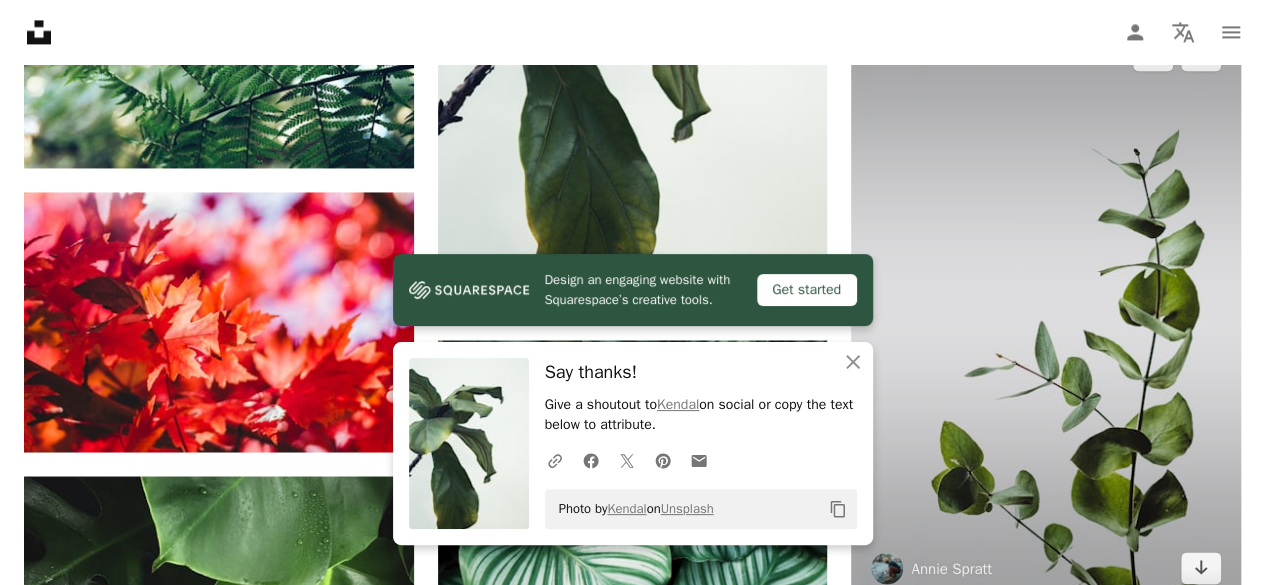 click at bounding box center (1046, 311) 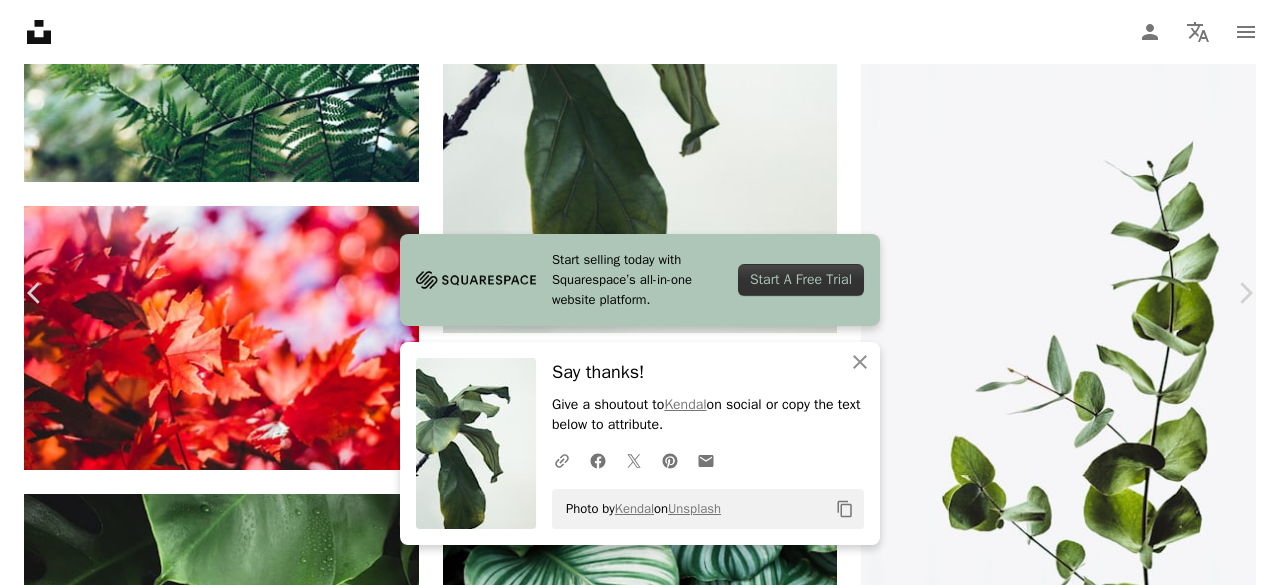 click on "Download free" at bounding box center [1081, 9803] 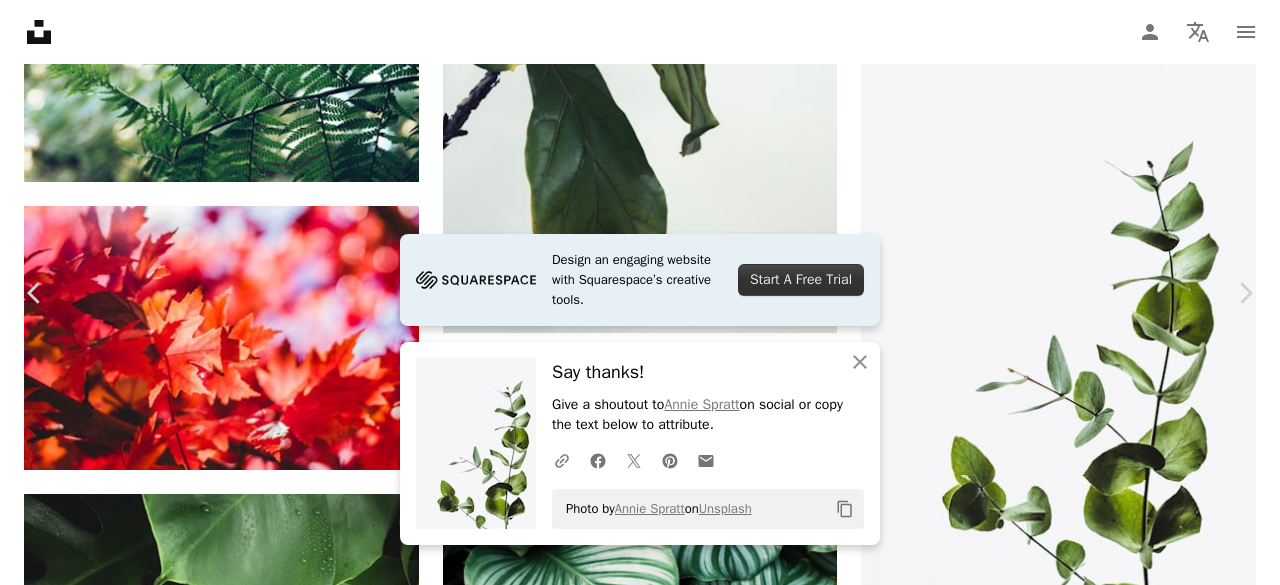 click on "An X shape Chevron left Chevron right Design an engaging website with Squarespace’s creative tools. Start A Free Trial An X shape Close Say thanks! Give a shoutout to  [PERSON]  on social or copy the text below to attribute. A URL sharing icon (chains) Facebook icon X (formerly Twitter) icon Pinterest icon An envelope Photo by  [PERSON]  on  Unsplash
Copy content [PERSON] [PERSON] A heart A plus sign Edit image   Plus sign for Unsplash+ Download free Chevron down Zoom in Views 119,485,088 Downloads 1,377,161 Featured in Photos A forward-right arrow Share Info icon Info More Actions Minimal eucalyptus leaves Calendar outlined Published on  July 31, 2018 Camera SONY, ILCE-7RM3 Safety Free to use under the  Unsplash License green leaves minimal leaf greenery floral background leaf background eucalyptus floral wallpaper branch stem leafe twig eucalyptu wallpaper background flower texture art space HD Wallpapers Browse premium related images on iStock  |  Save 20% with code UNSPLASH20  ↗" at bounding box center (640, 10048) 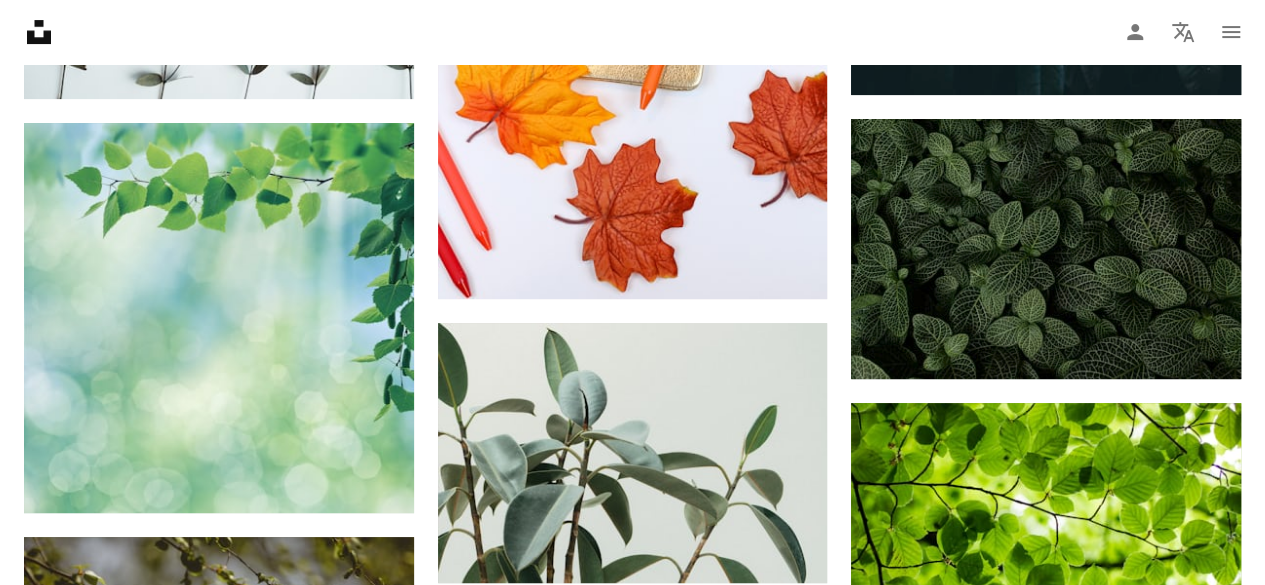 scroll, scrollTop: 4608, scrollLeft: 0, axis: vertical 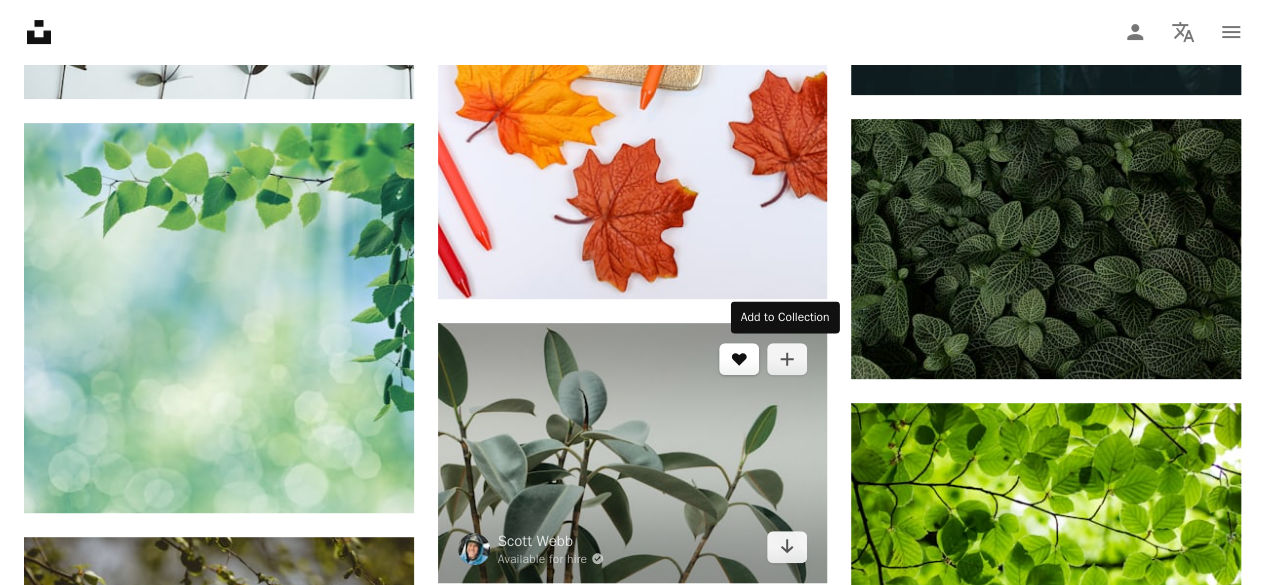 click on "A heart" at bounding box center (739, 359) 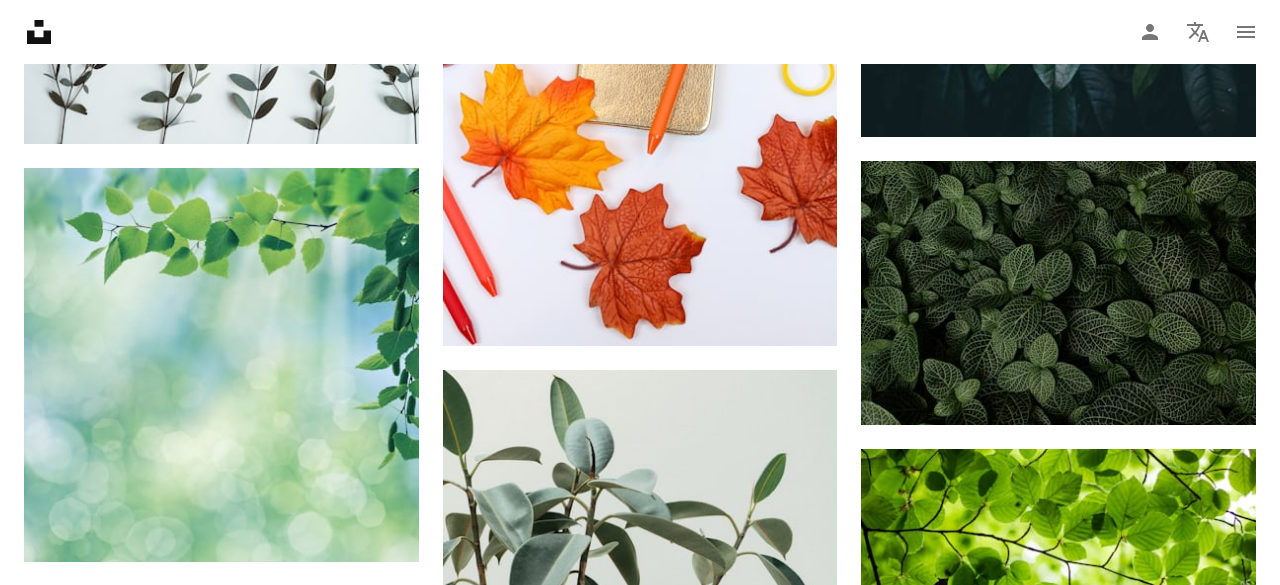 click on "An X shape Join Unsplash Already have an account?  Login First name Last name Email Username  (only letters, numbers and underscores) Password  (min. 8 char) Join By joining, you agree to the  Terms  and  Privacy Policy ." at bounding box center (640, 7488) 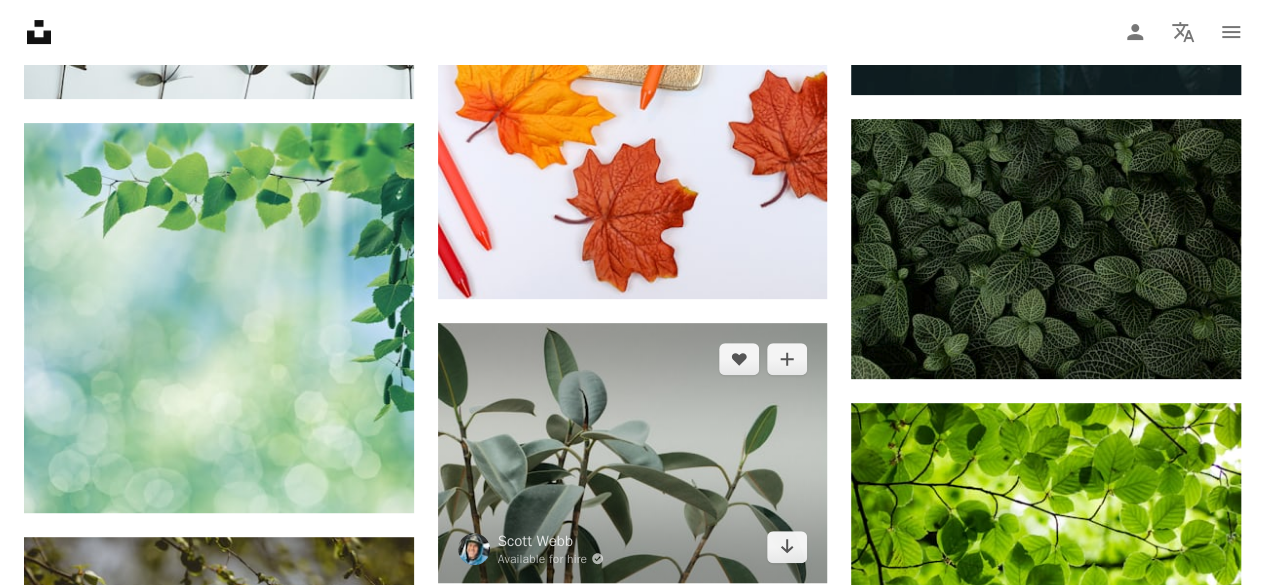 click at bounding box center [633, 453] 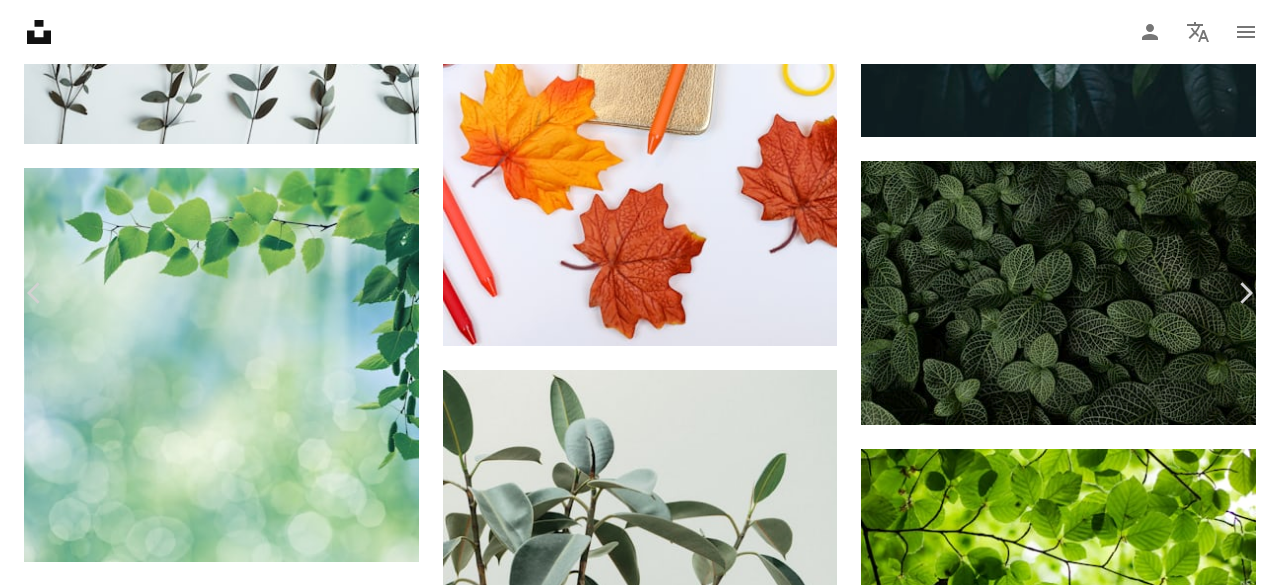 click on "Download free" at bounding box center [1081, 7243] 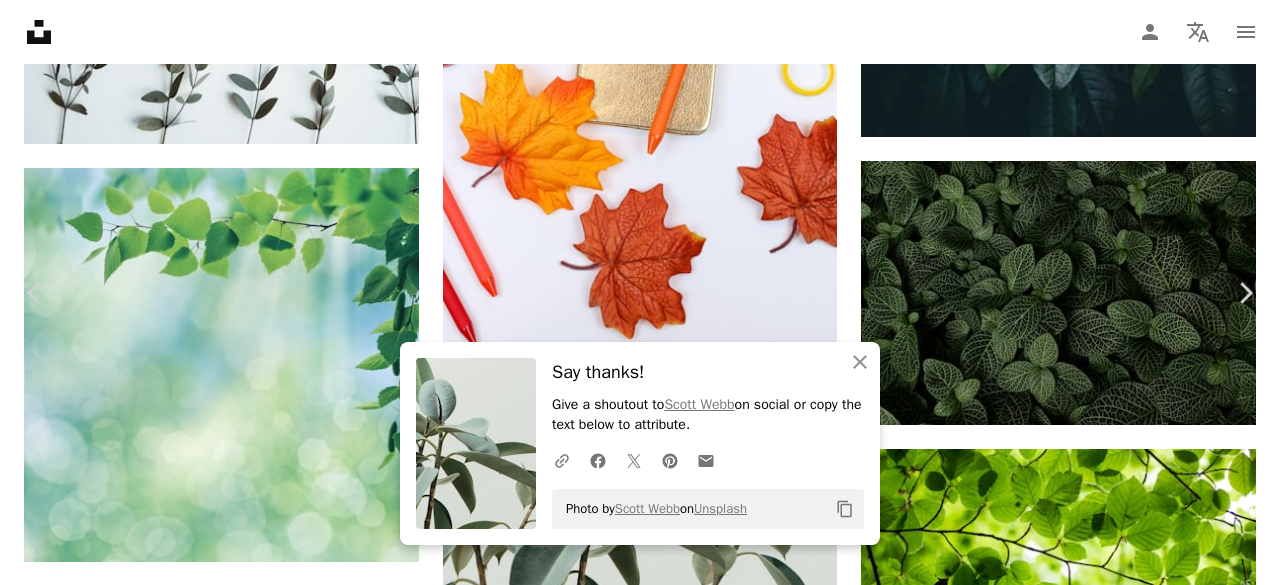 click on "An X shape Chevron left Chevron right An X shape Close Say thanks! Give a shoutout to  [PERSON]  on social or copy the text below to attribute. A URL sharing icon (chains) Facebook icon X (formerly Twitter) icon Pinterest icon An envelope Photo by  [PERSON]  on  Unsplash
Copy content [PERSON] Available for hire A checkmark inside of a circle A heart A plus sign Edit image   Plus sign for Unsplash+ Download free Chevron down Zoom in Views 1,124,869,850 Downloads 560,410 Featured in Photos A forward-right arrow Share Info icon Info More Actions Green plants A map marker [PERSON] Photography, [CITY], [COUNTRY] Calendar outlined Published on  October 27, 2016 Camera SONY, ILCE-7M2 Safety Free to use under the  Unsplash License green plant leaves plants leaf botanical leaf background stem leafe botany rubber plant stalk wallpaper background flower texture art london website wall Free pictures Browse premium related images on iStock  |  Save 20% with code UNSPLASH20 View more on iStock  ↗ A heart" at bounding box center (640, 7488) 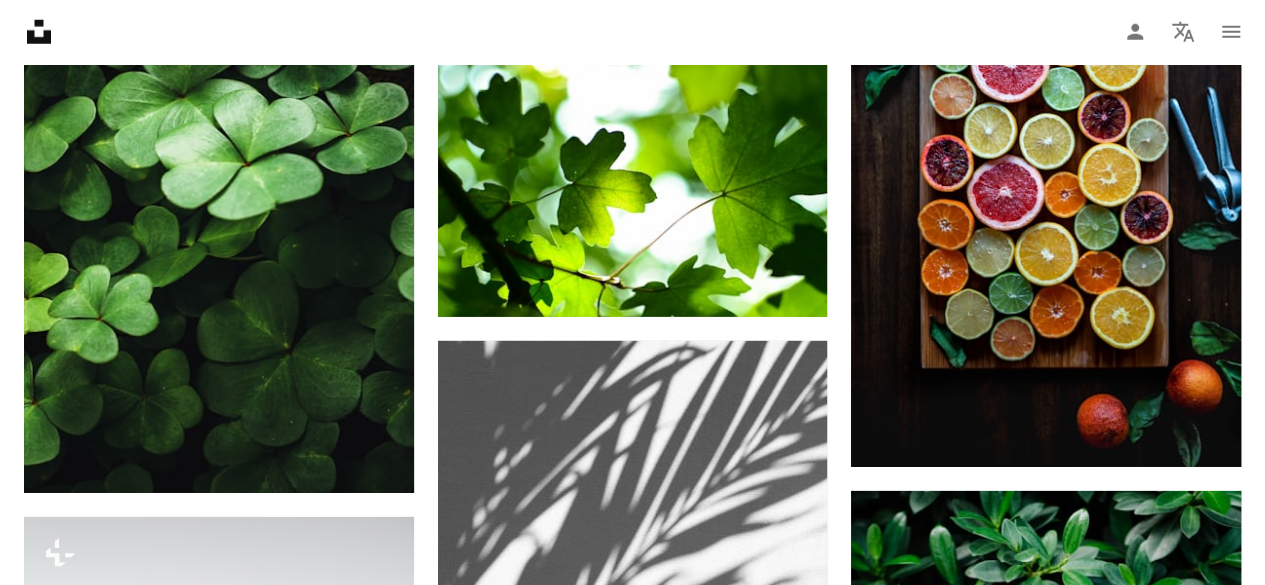 scroll, scrollTop: 7168, scrollLeft: 0, axis: vertical 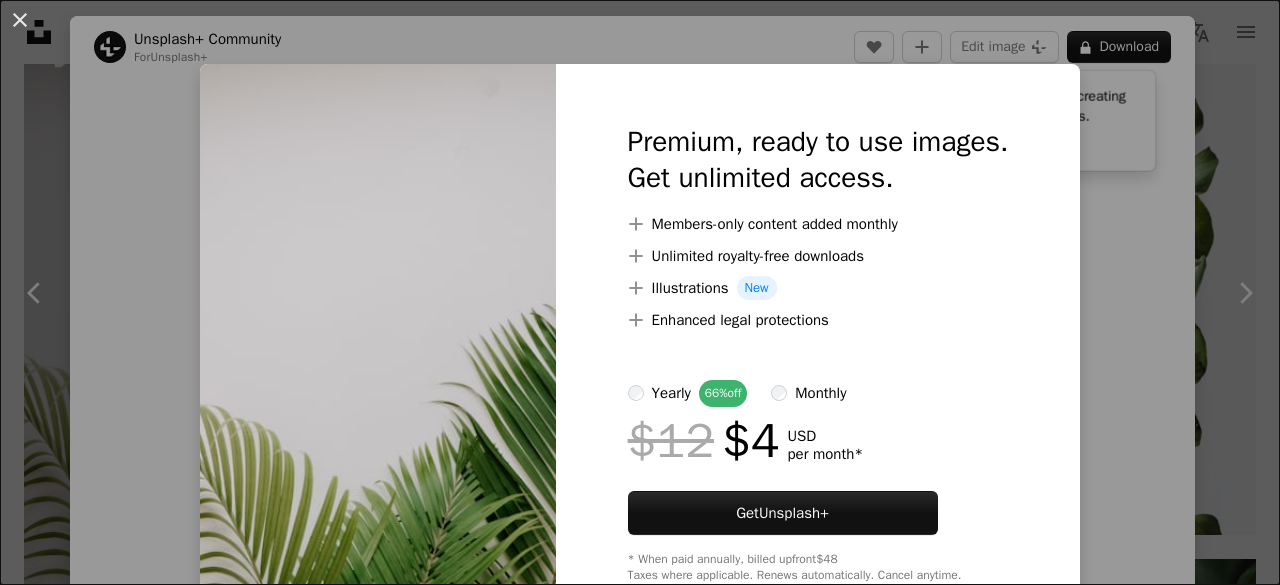 click on "An X shape Premium, ready to use images. Get unlimited access. A plus sign Members-only content added monthly A plus sign Unlimited royalty-free downloads A plus sign Illustrations  New A plus sign Enhanced legal protections yearly 66%  off monthly $12   $4 USD per month * Get  Unsplash+ * When paid annually, billed upfront  $48 Taxes where applicable. Renews automatically. Cancel anytime." at bounding box center (640, 292) 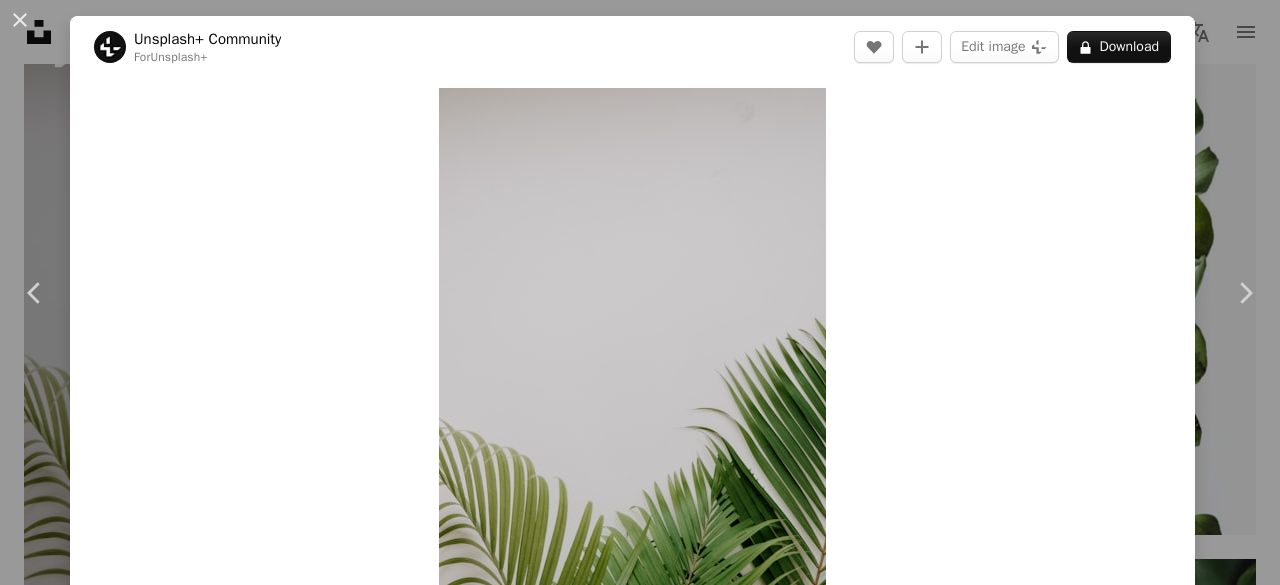 click on "[FIRST] [LAST]" at bounding box center (640, 292) 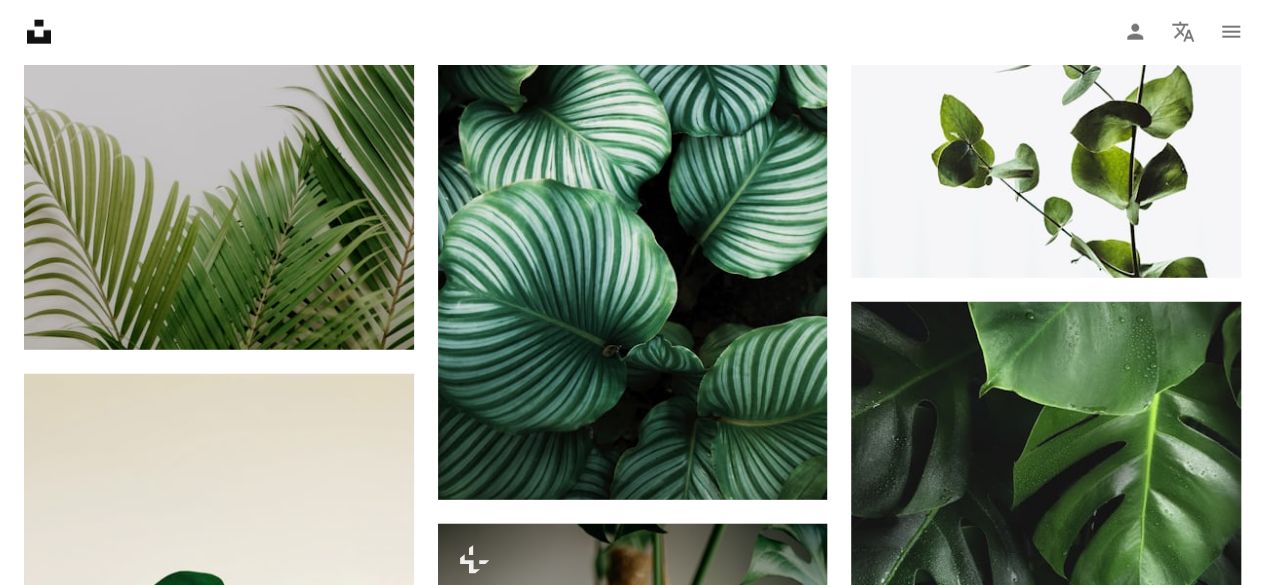scroll, scrollTop: 2584, scrollLeft: 0, axis: vertical 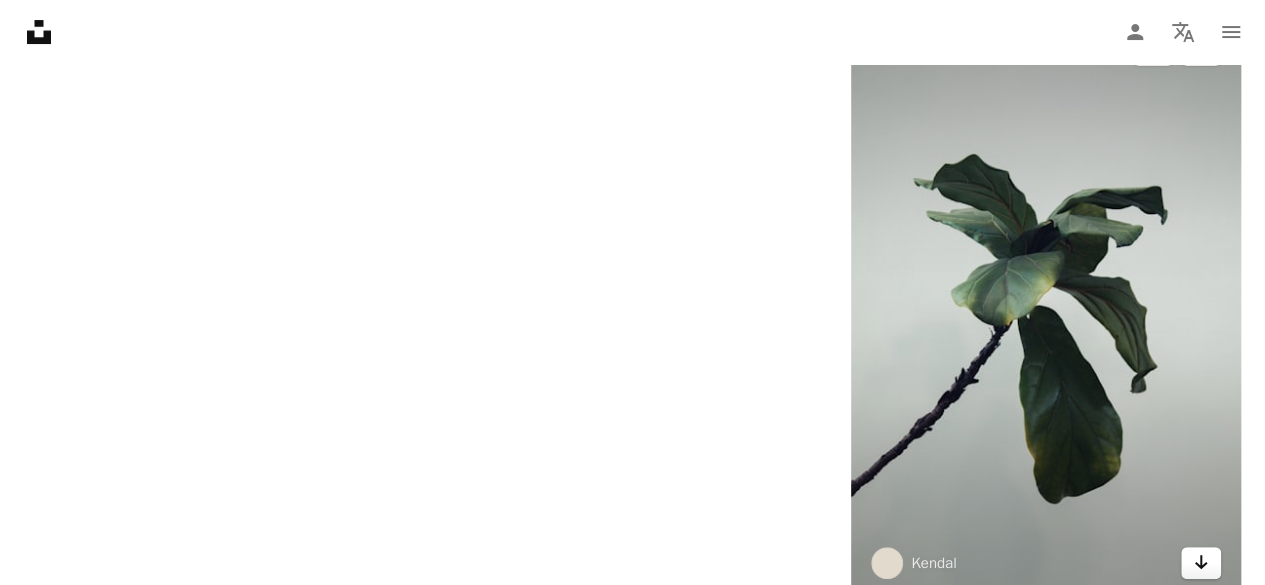 click on "Arrow pointing down" at bounding box center (1201, 563) 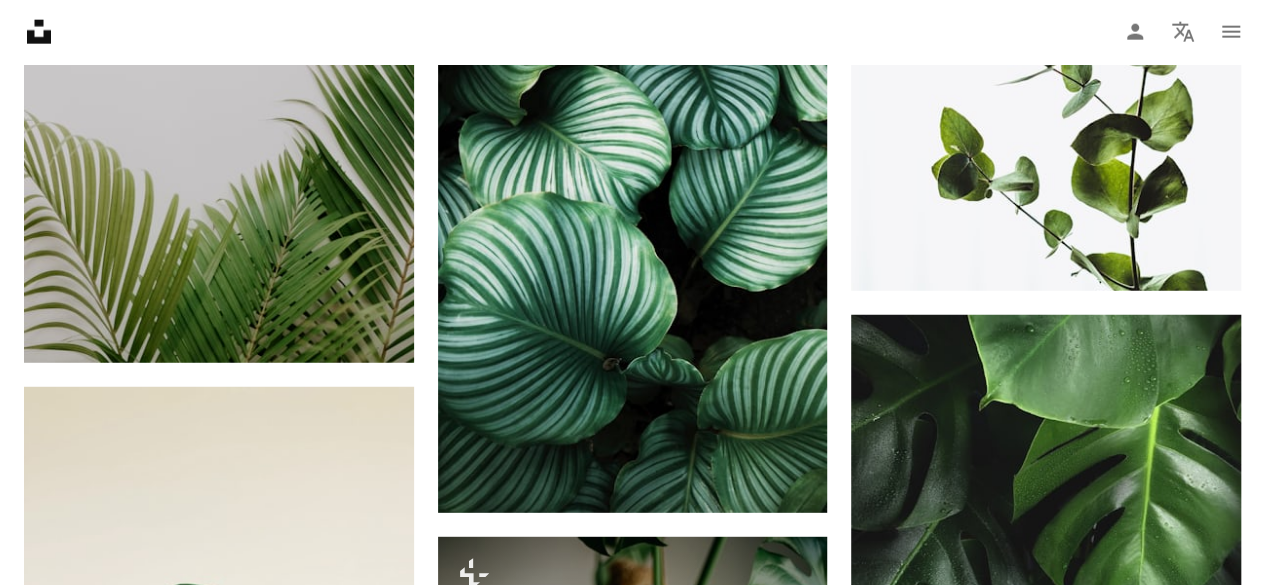 scroll, scrollTop: 2551, scrollLeft: 0, axis: vertical 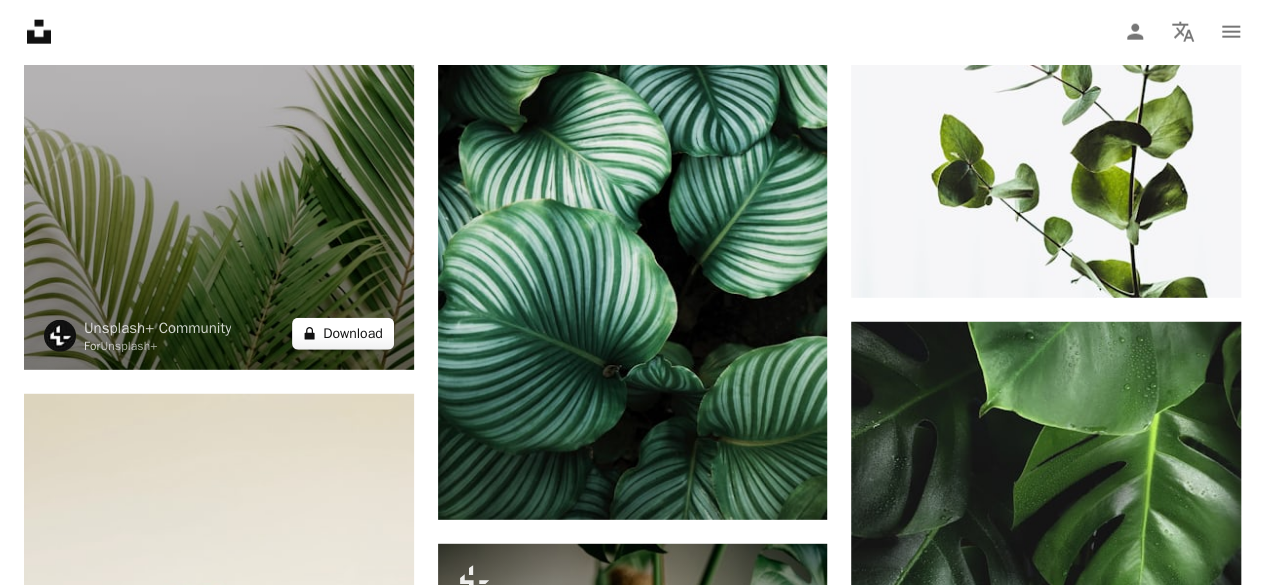 click on "A lock   Download" at bounding box center [343, 334] 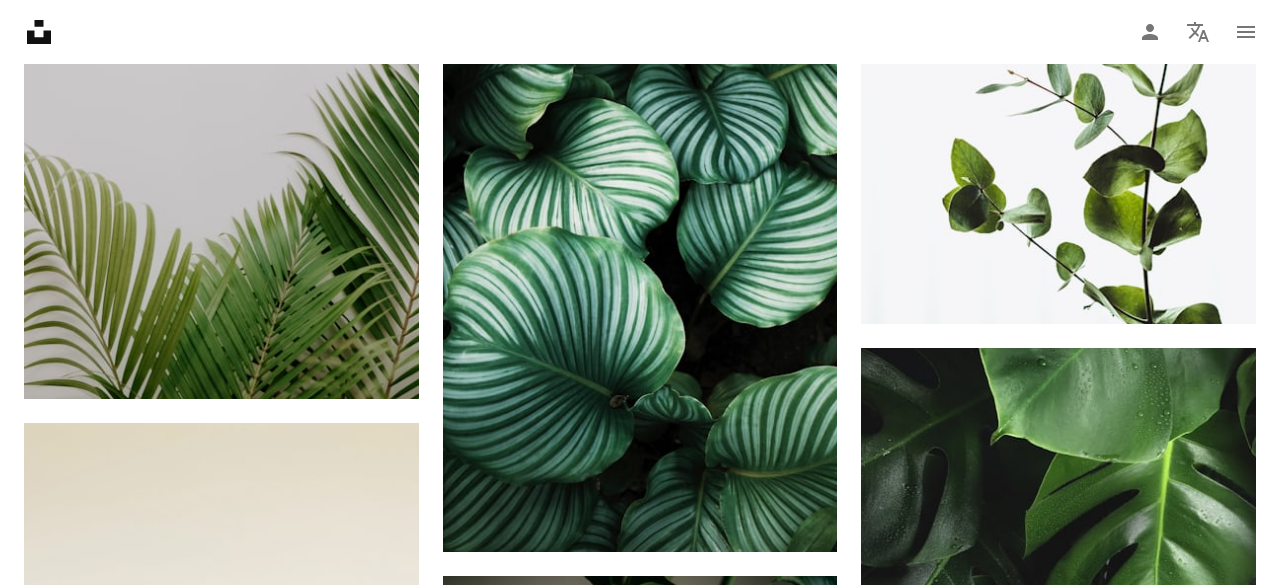 click on "An X shape Premium, ready to use images. Get unlimited access. A plus sign Members-only content added monthly A plus sign Unlimited royalty-free downloads A plus sign Illustrations  New A plus sign Enhanced legal protections yearly 66%  off monthly $12   $4 USD per month * Get  Unsplash+ * When paid annually, billed upfront  $48 Taxes where applicable. Renews automatically. Cancel anytime." at bounding box center (640, 3329) 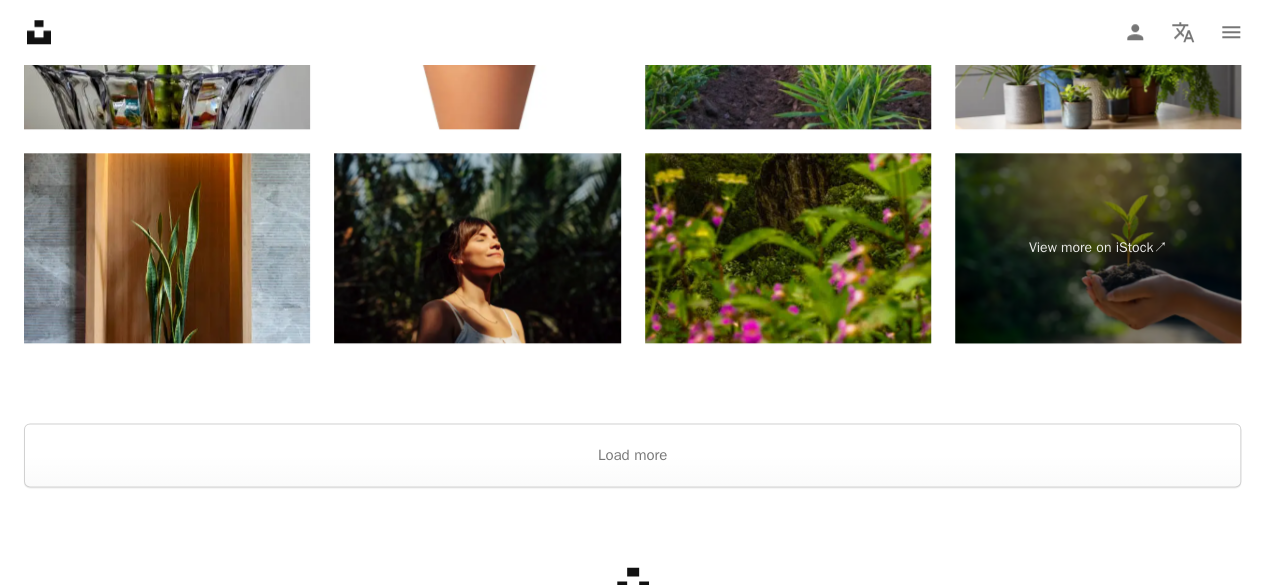 scroll, scrollTop: 4946, scrollLeft: 0, axis: vertical 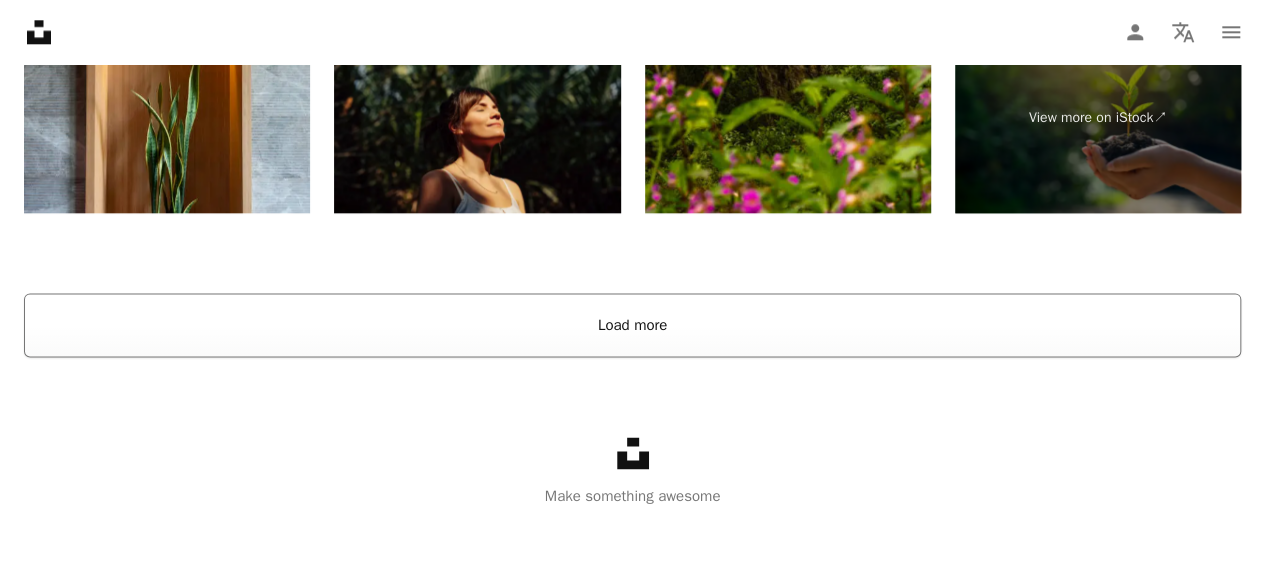 click on "Load more" at bounding box center (632, 325) 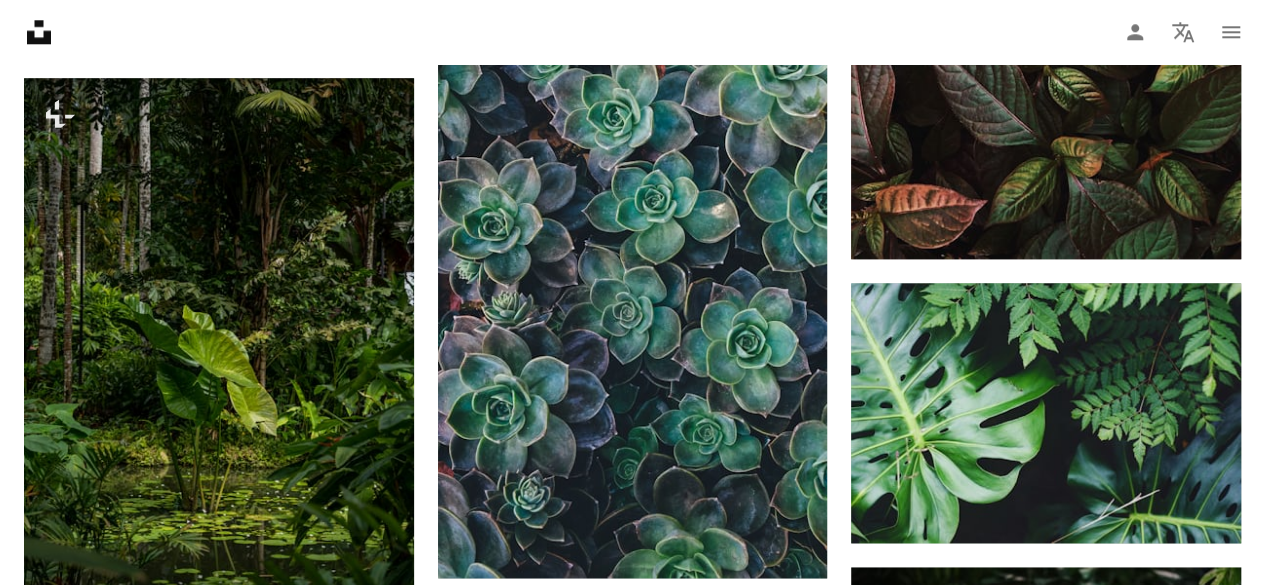 scroll, scrollTop: 4946, scrollLeft: 0, axis: vertical 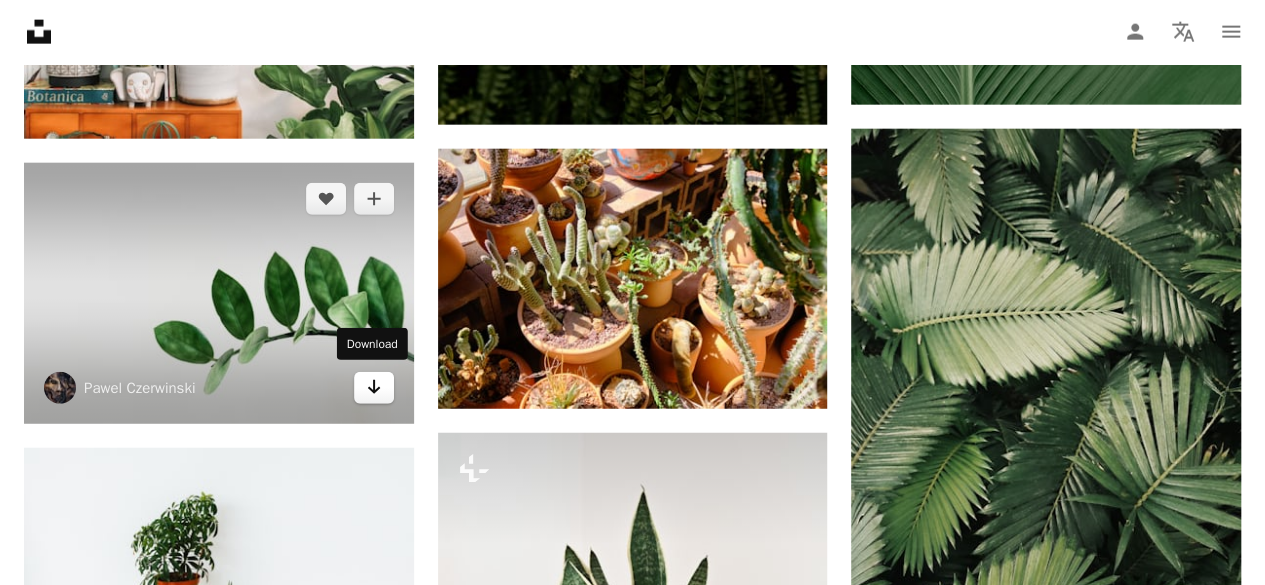 click on "Arrow pointing down" 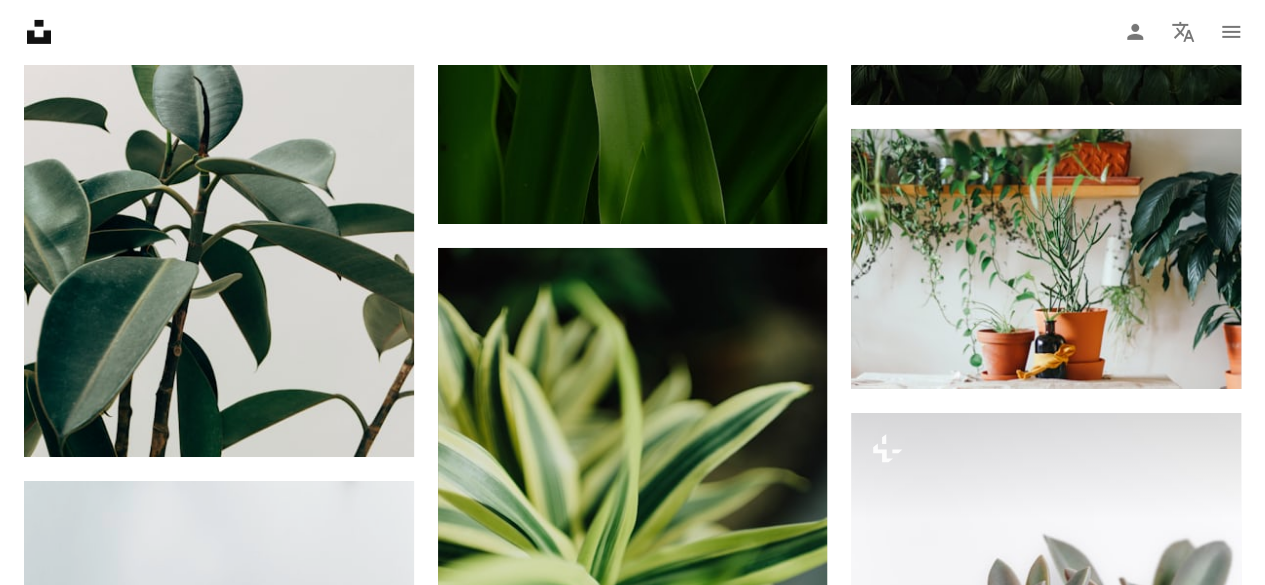 scroll, scrollTop: 10935, scrollLeft: 0, axis: vertical 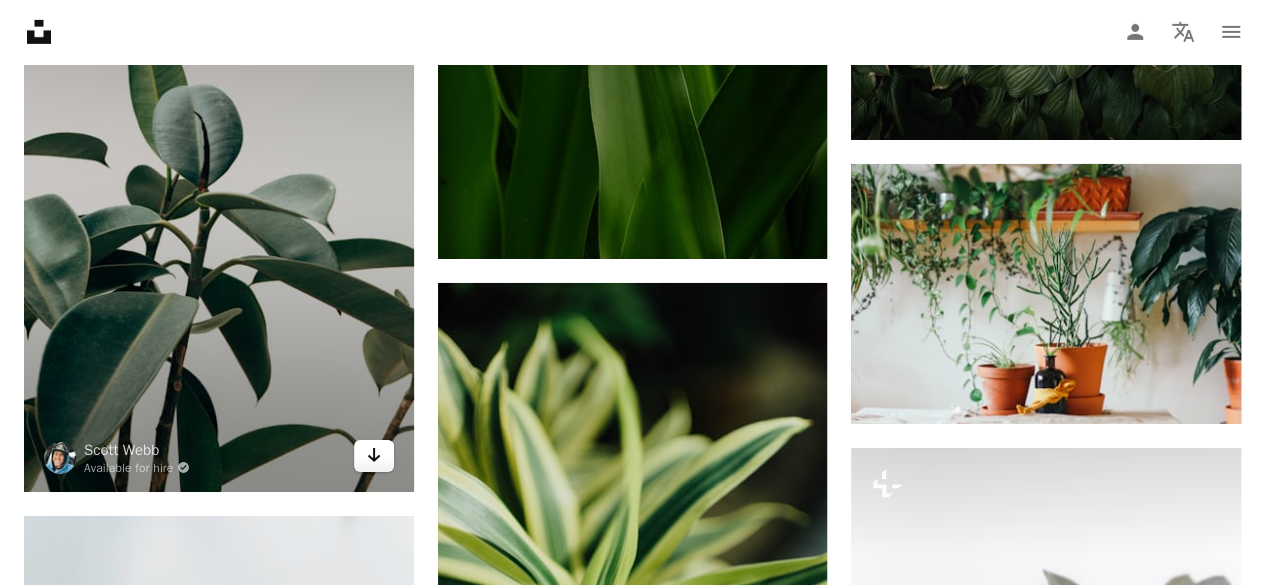 click 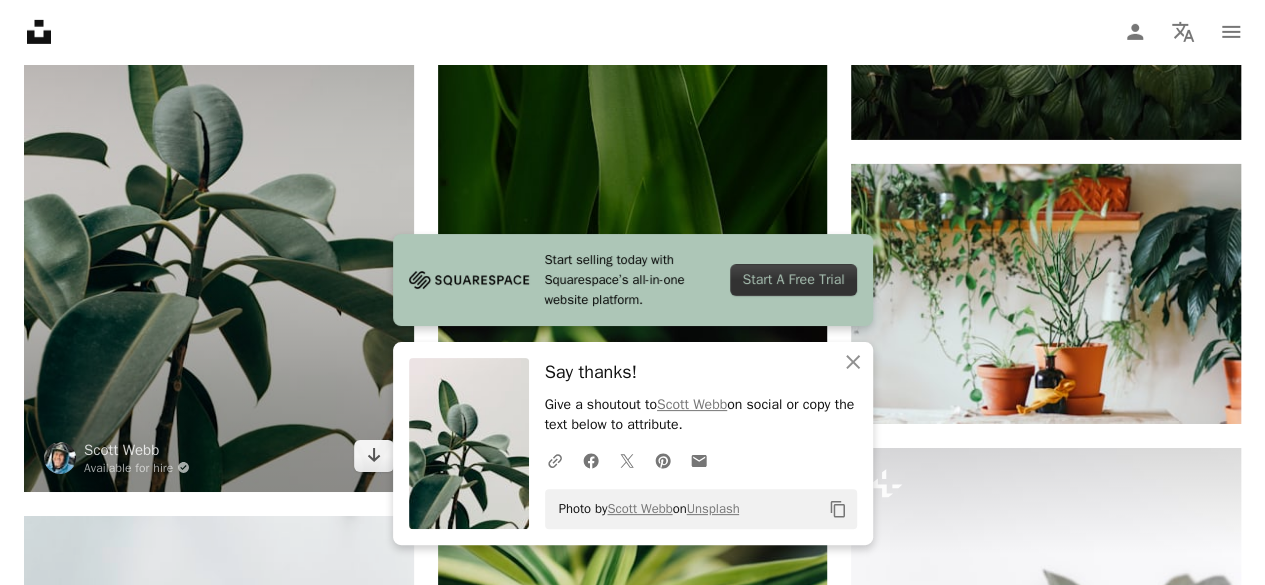 scroll, scrollTop: 10423, scrollLeft: 0, axis: vertical 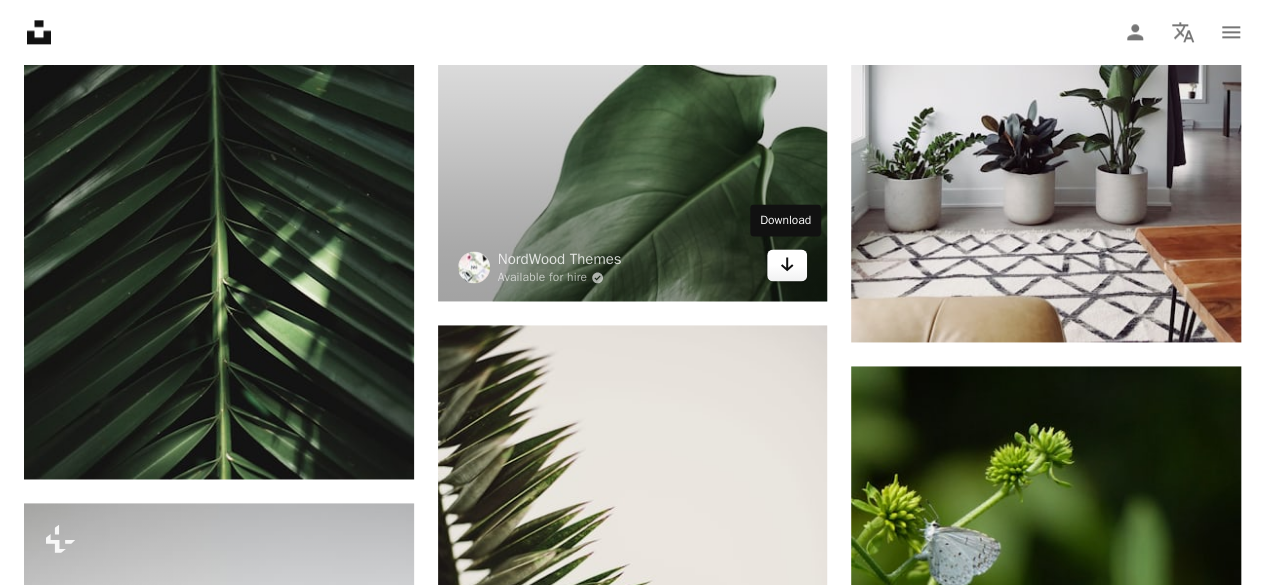 click on "Arrow pointing down" 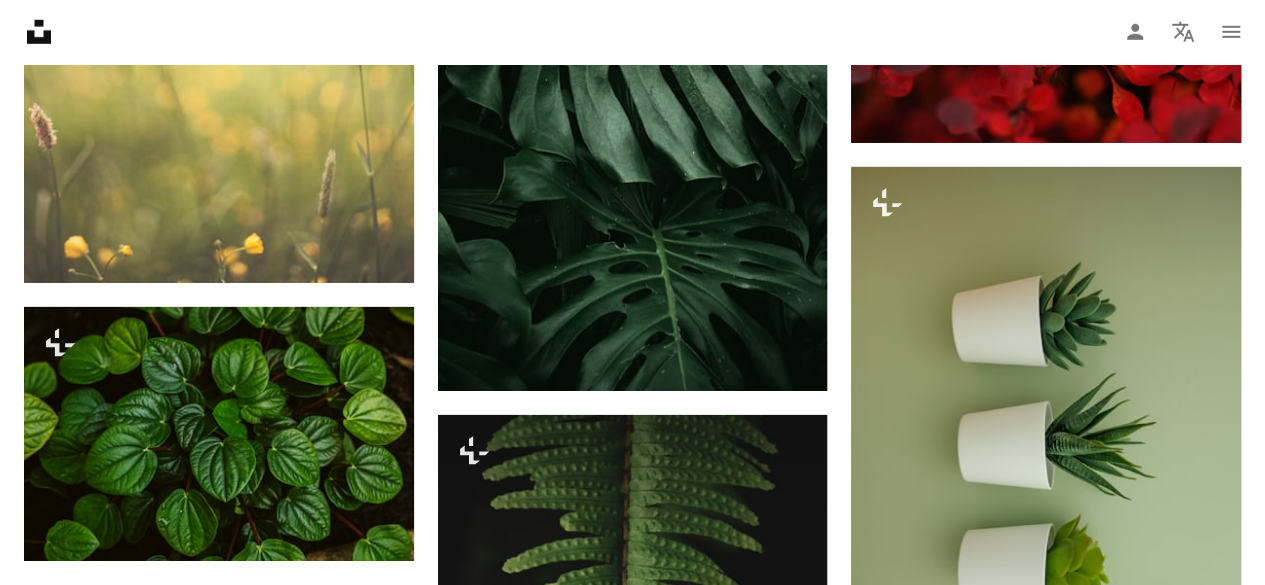 scroll, scrollTop: 25861, scrollLeft: 0, axis: vertical 